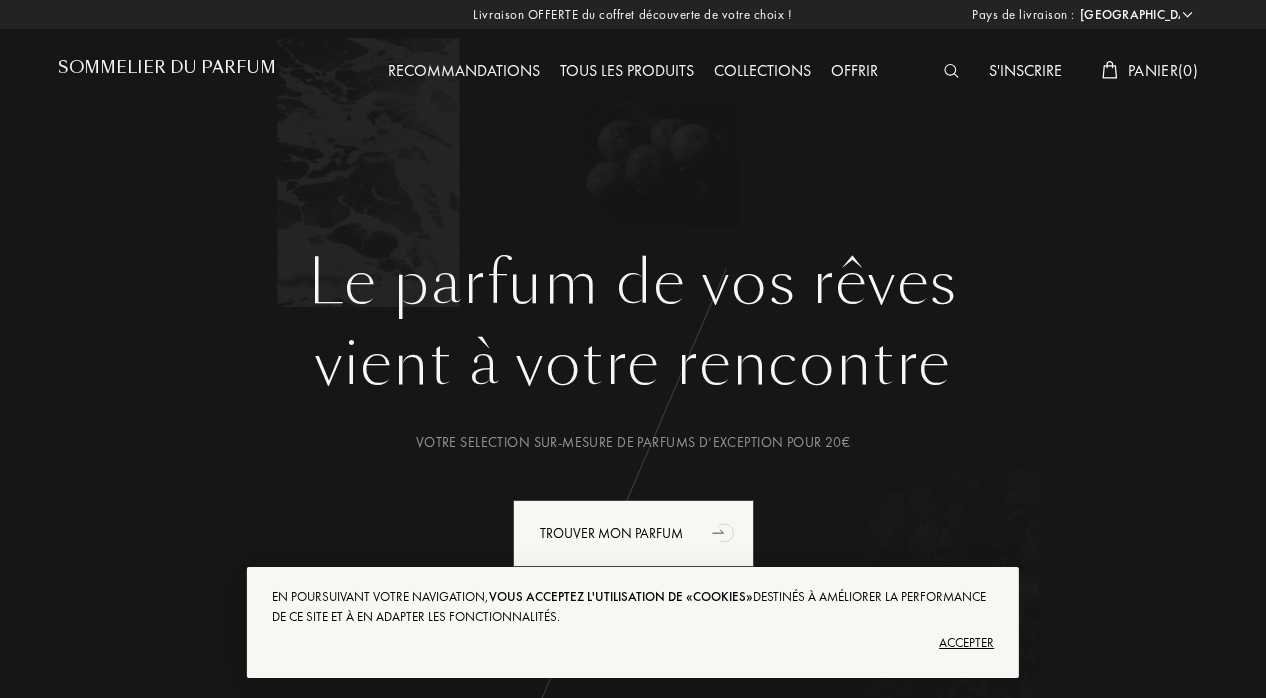 select on "FR" 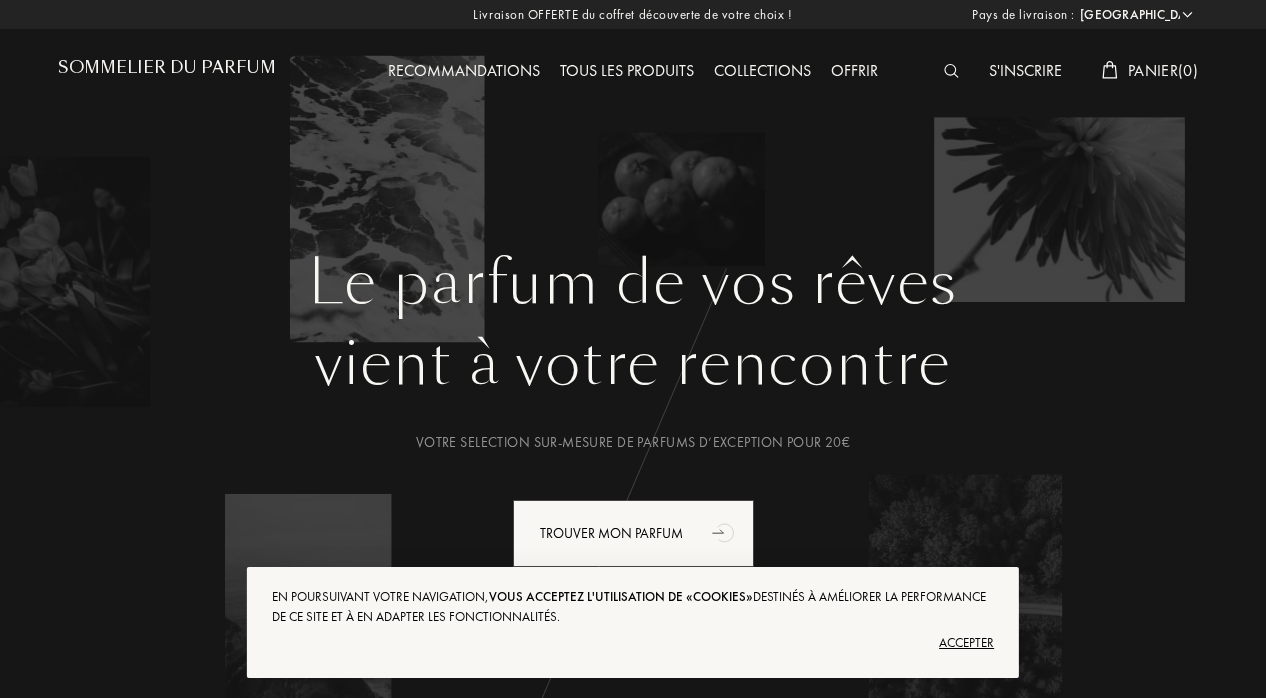 scroll, scrollTop: 0, scrollLeft: 0, axis: both 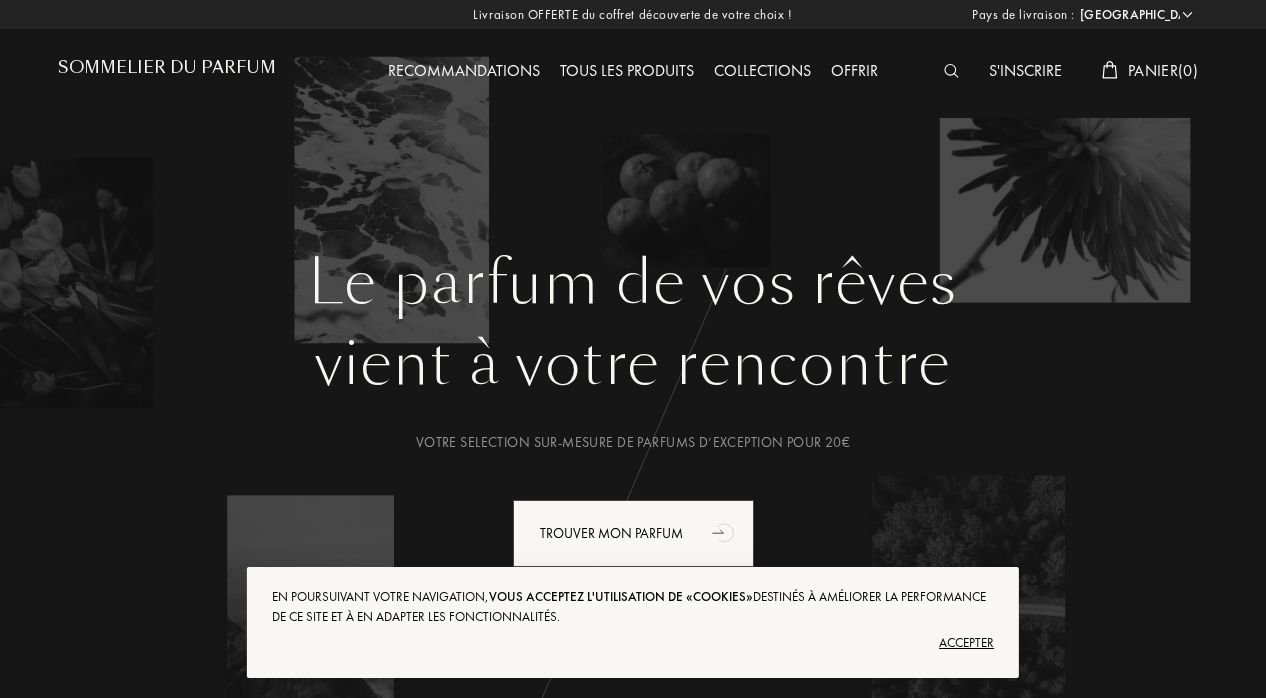 click on "Accepter" at bounding box center [633, 643] 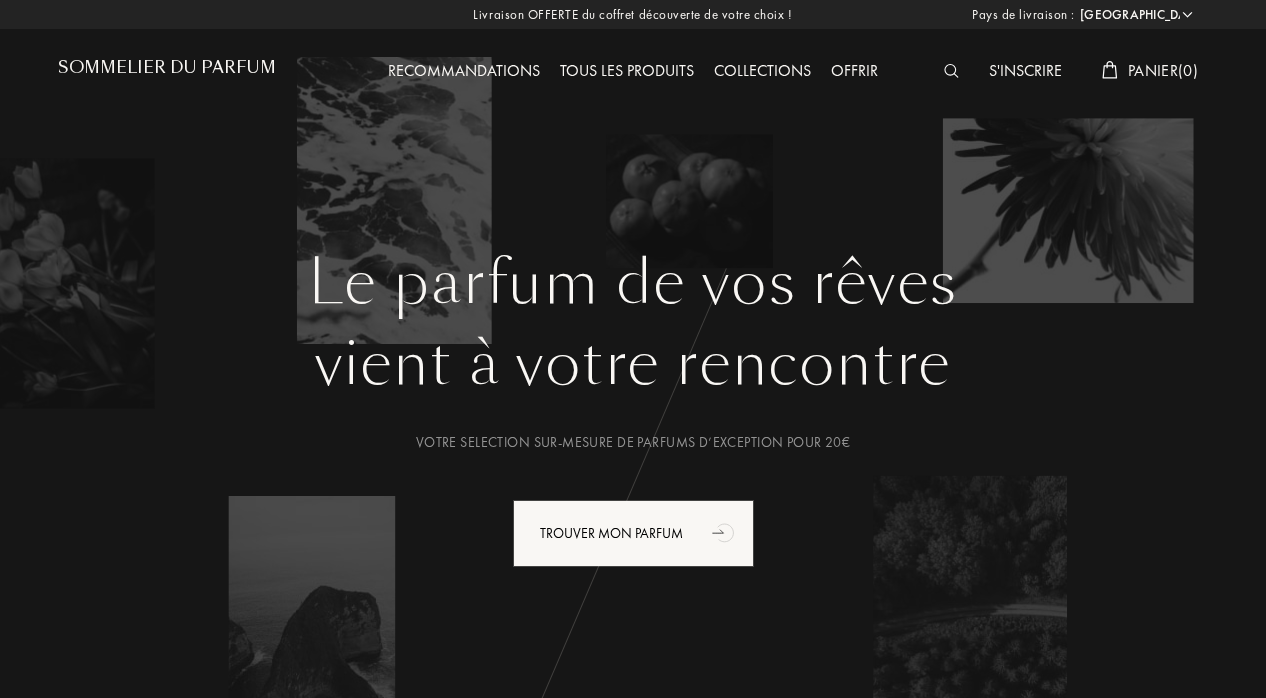 scroll, scrollTop: 57, scrollLeft: 0, axis: vertical 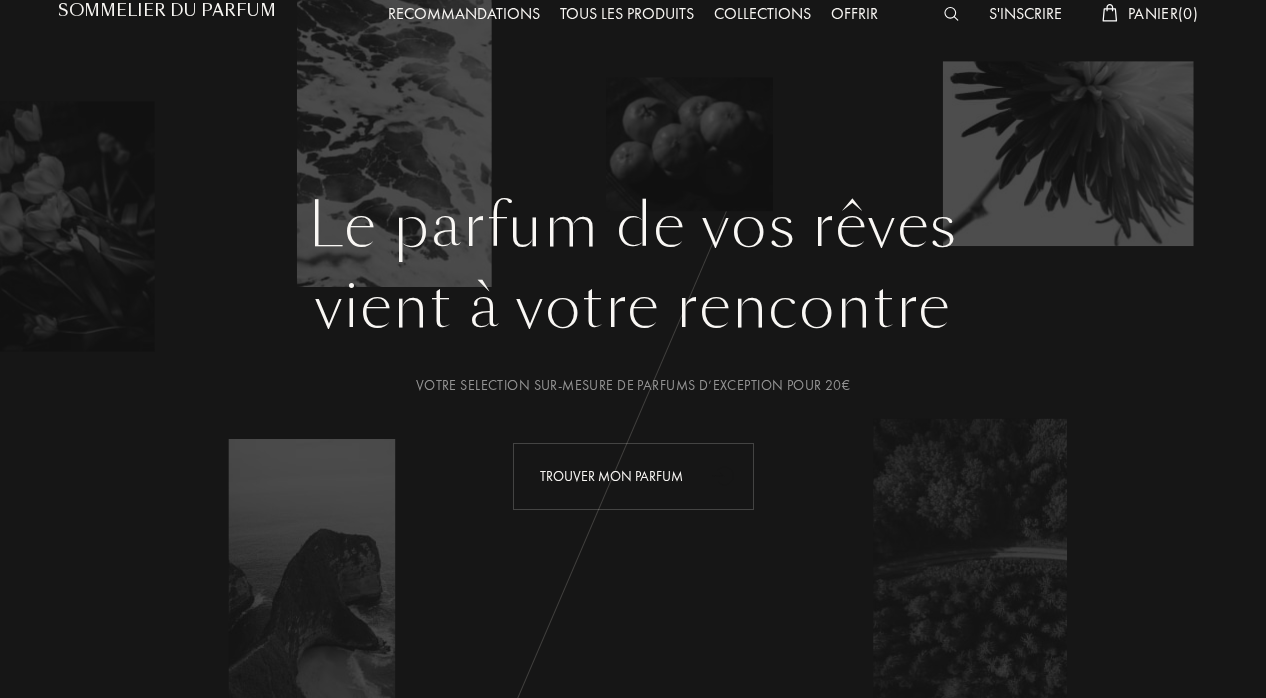 click on "Trouver mon parfum" at bounding box center [633, 476] 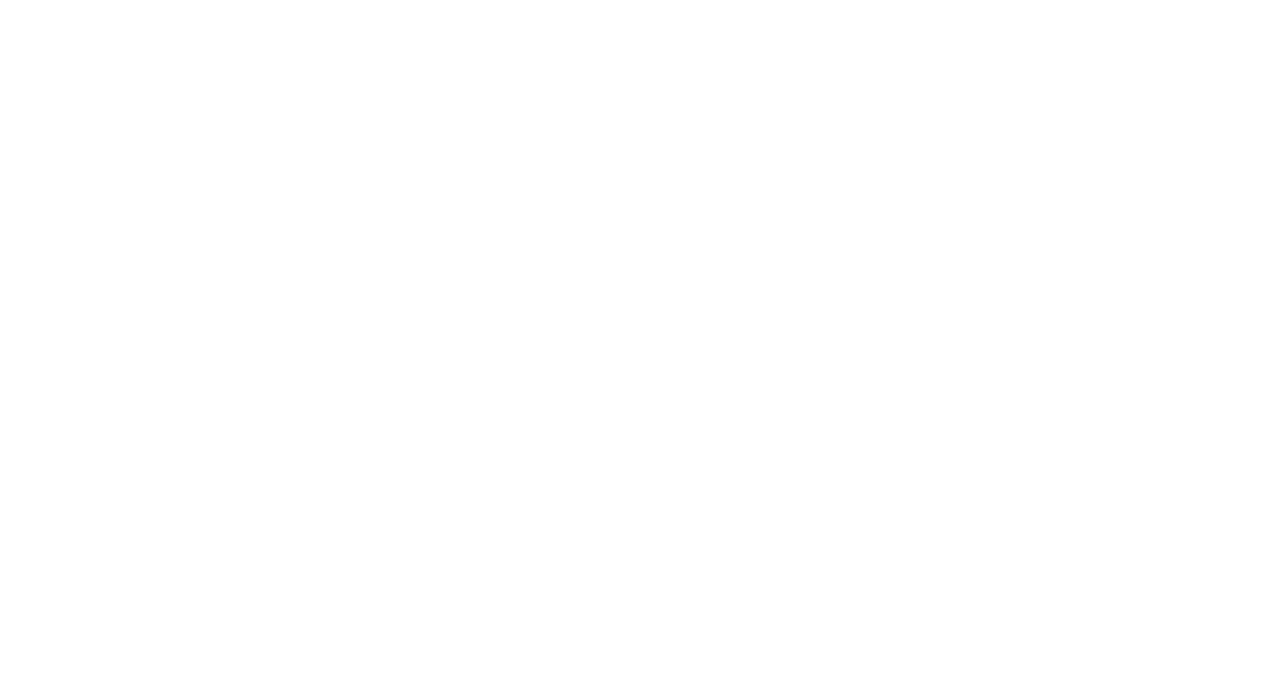 scroll, scrollTop: 0, scrollLeft: 0, axis: both 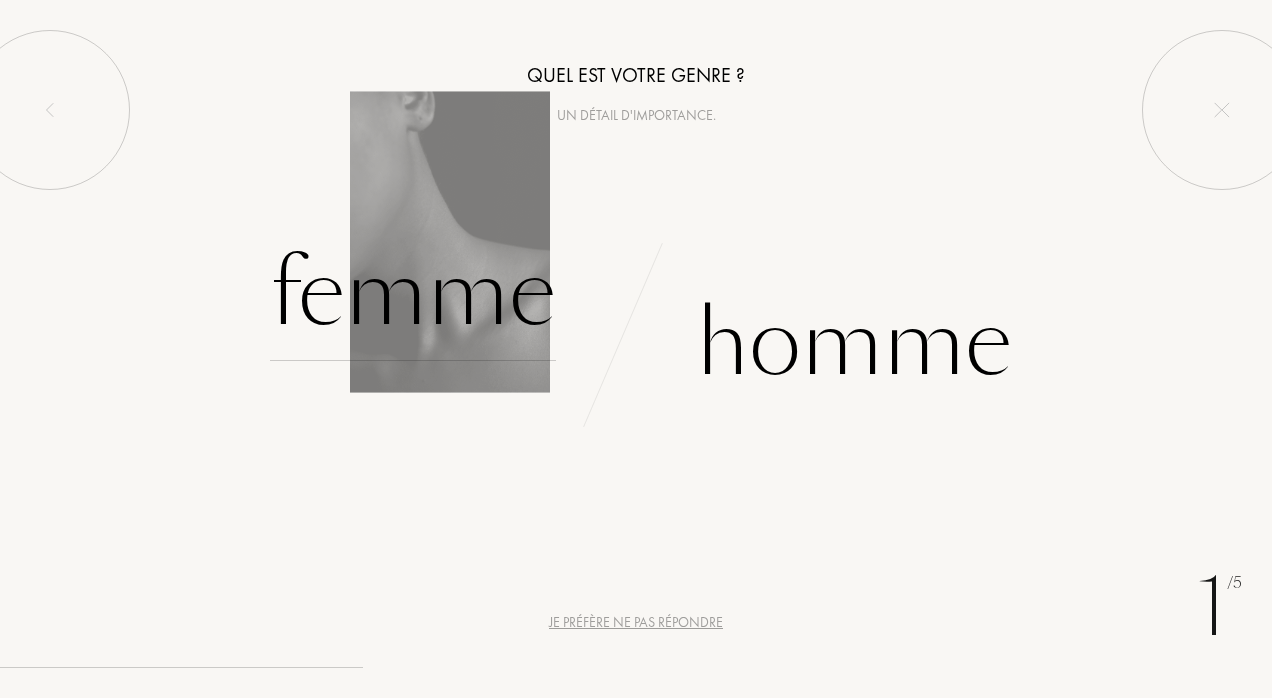 click on "Femme" at bounding box center (413, 293) 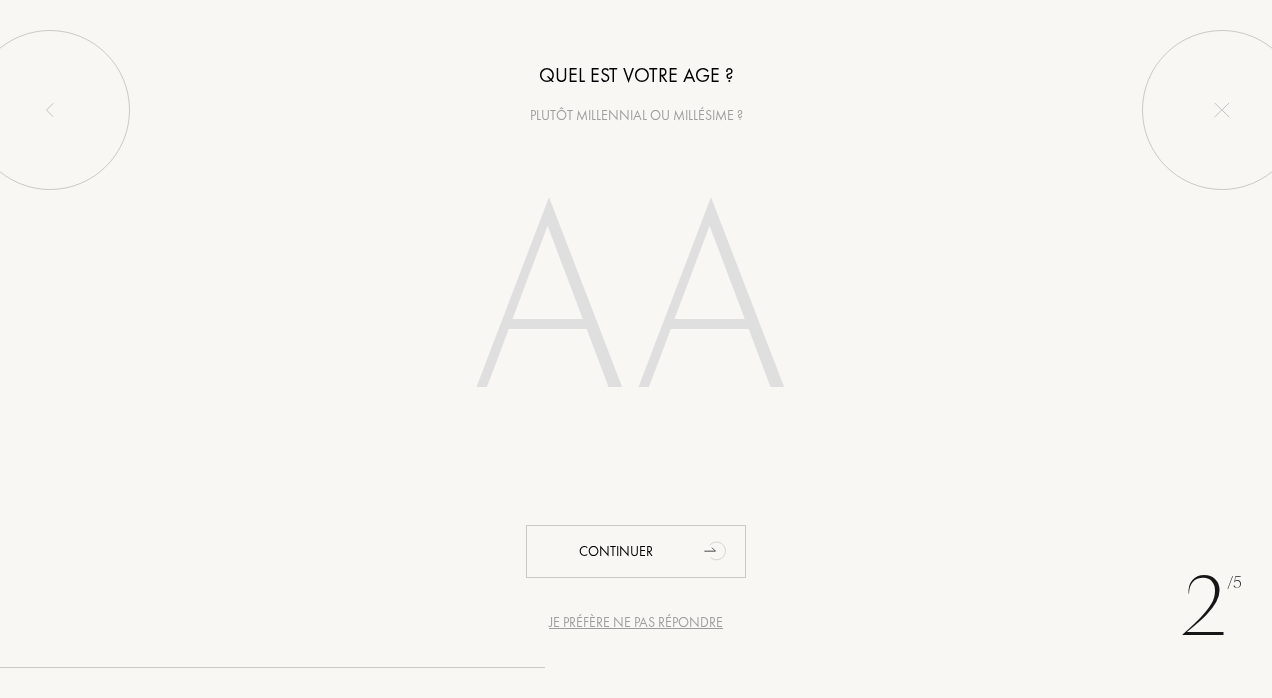 click at bounding box center (636, 308) 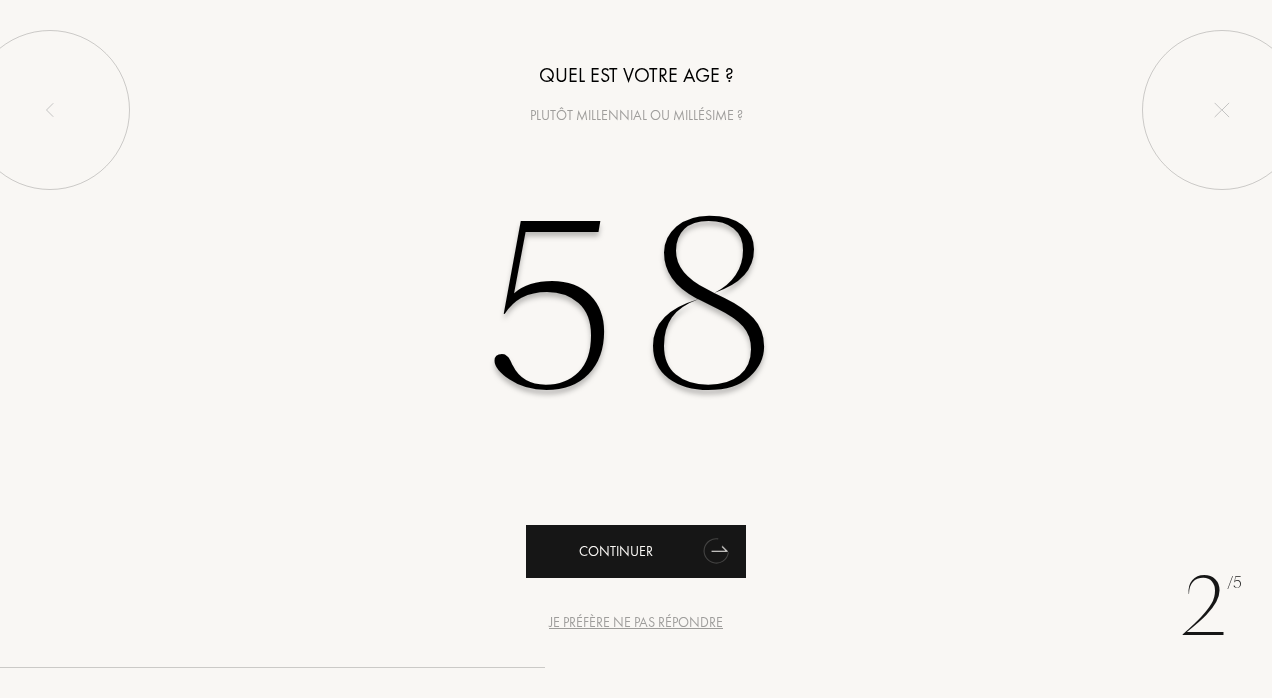 type on "58" 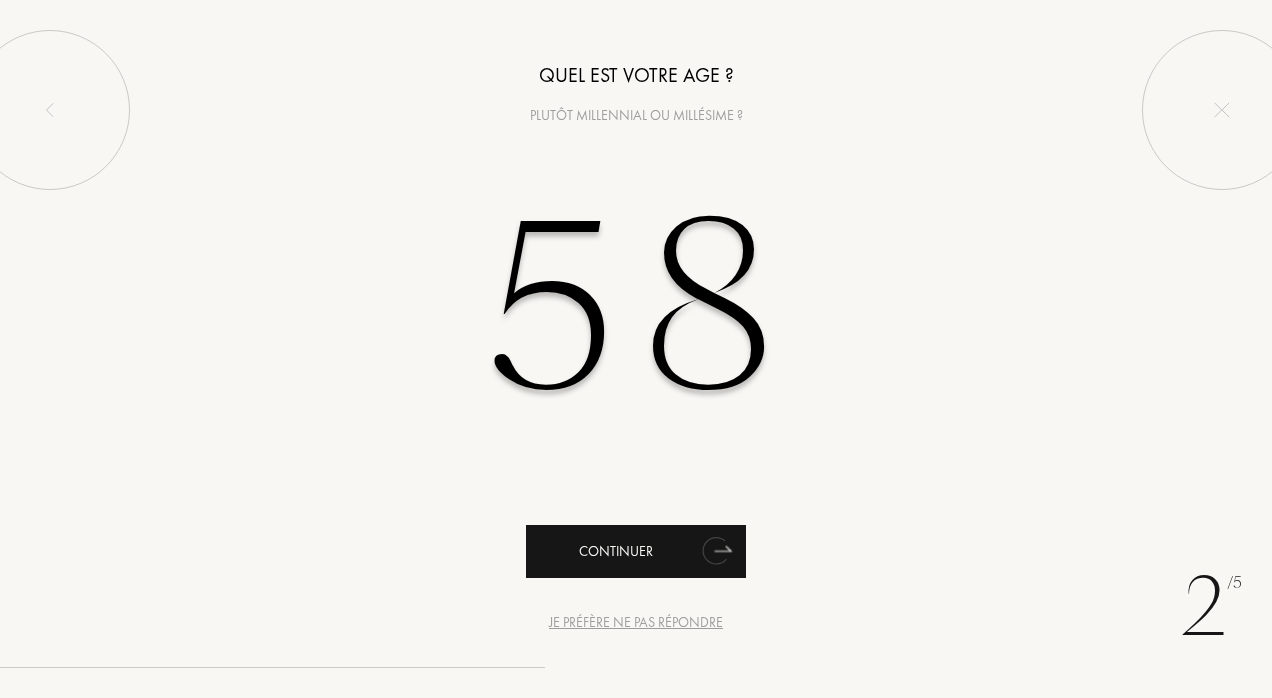 click on "Continuer" at bounding box center (636, 551) 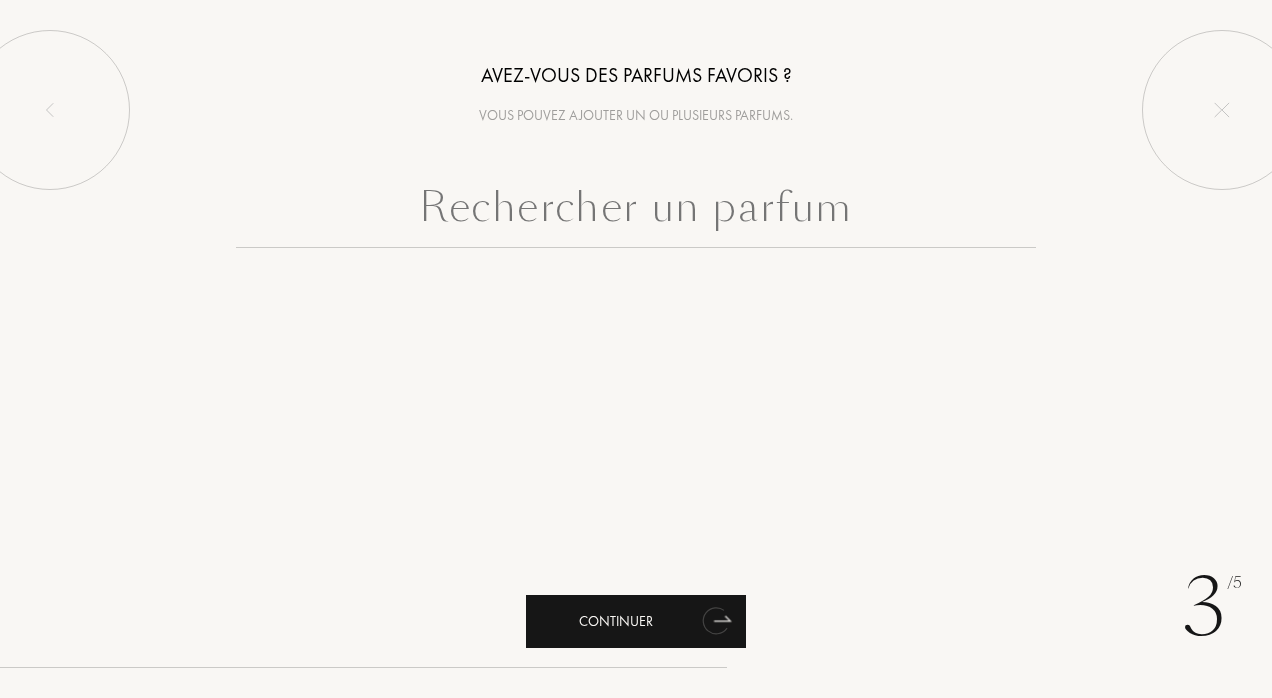 click on "Continuer" at bounding box center [636, 621] 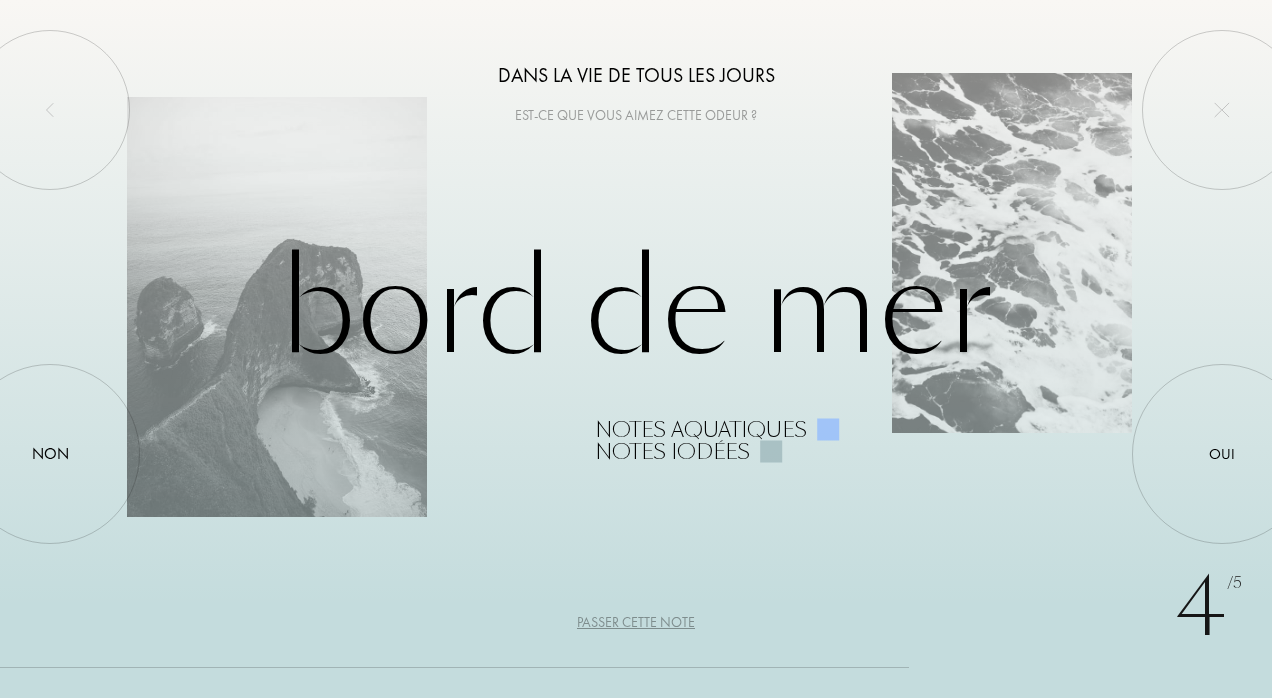 click on "Passer cette note" at bounding box center (636, 622) 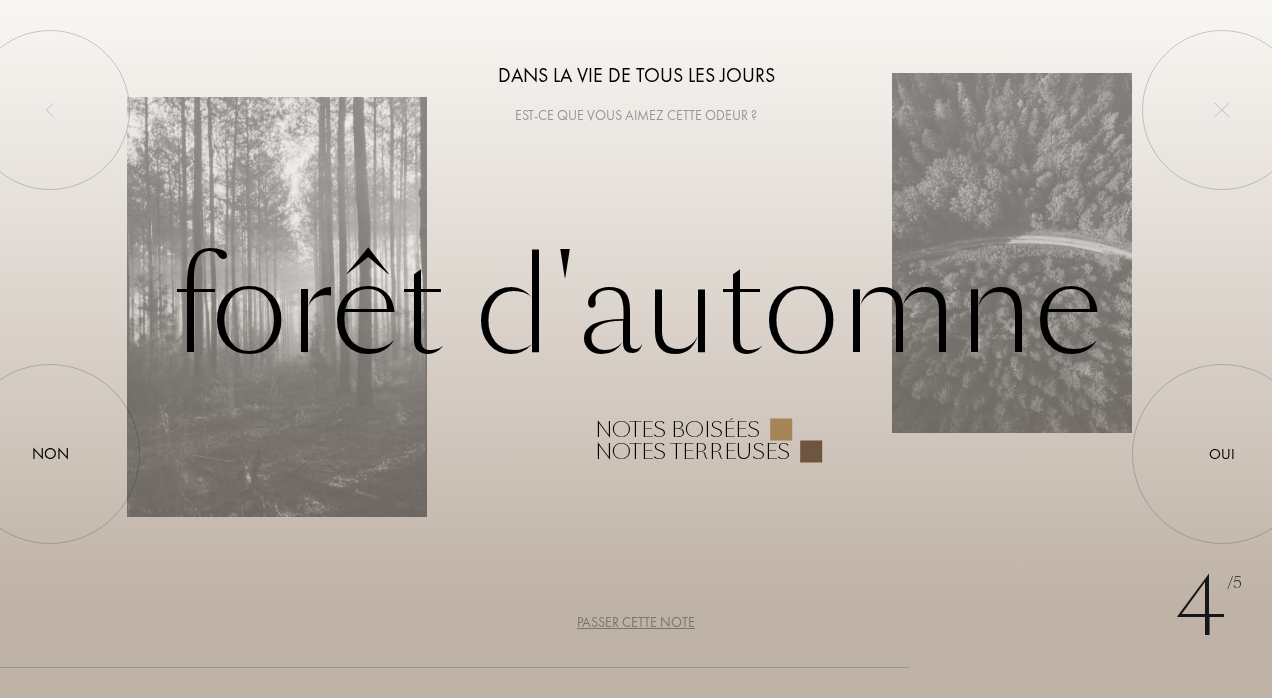 click on "Passer cette note" at bounding box center (636, 622) 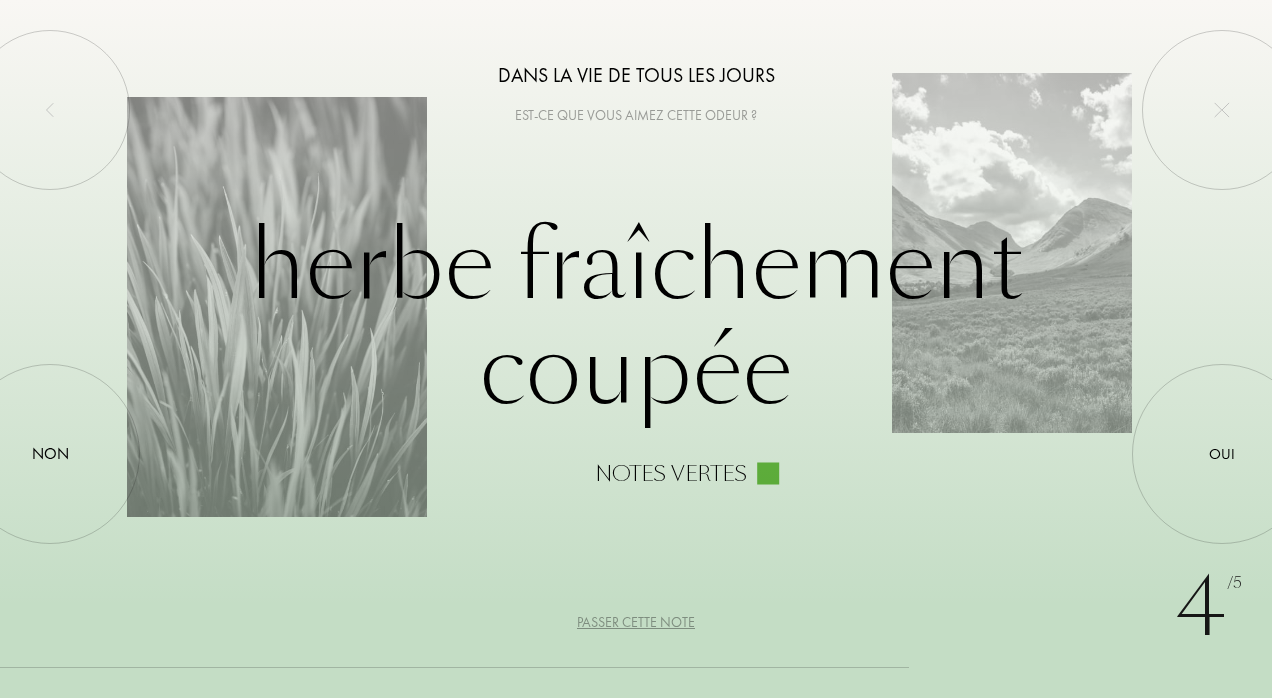 click on "Passer cette note" at bounding box center [636, 622] 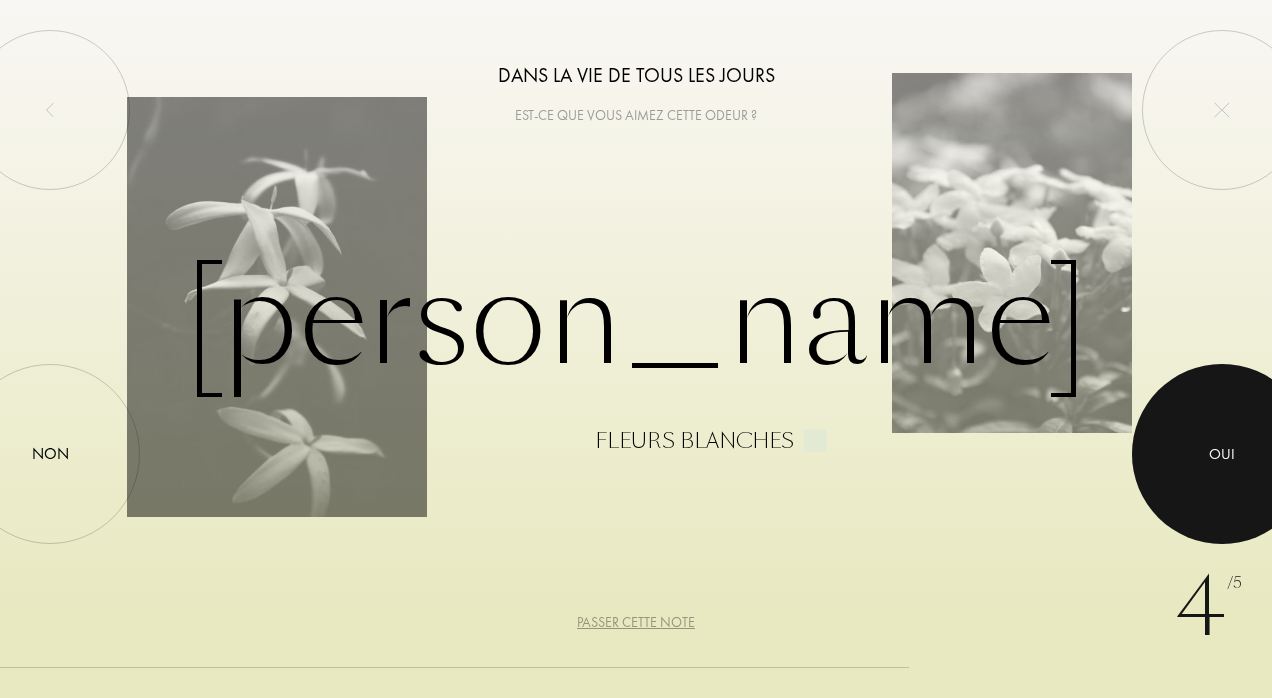 click at bounding box center (1222, 454) 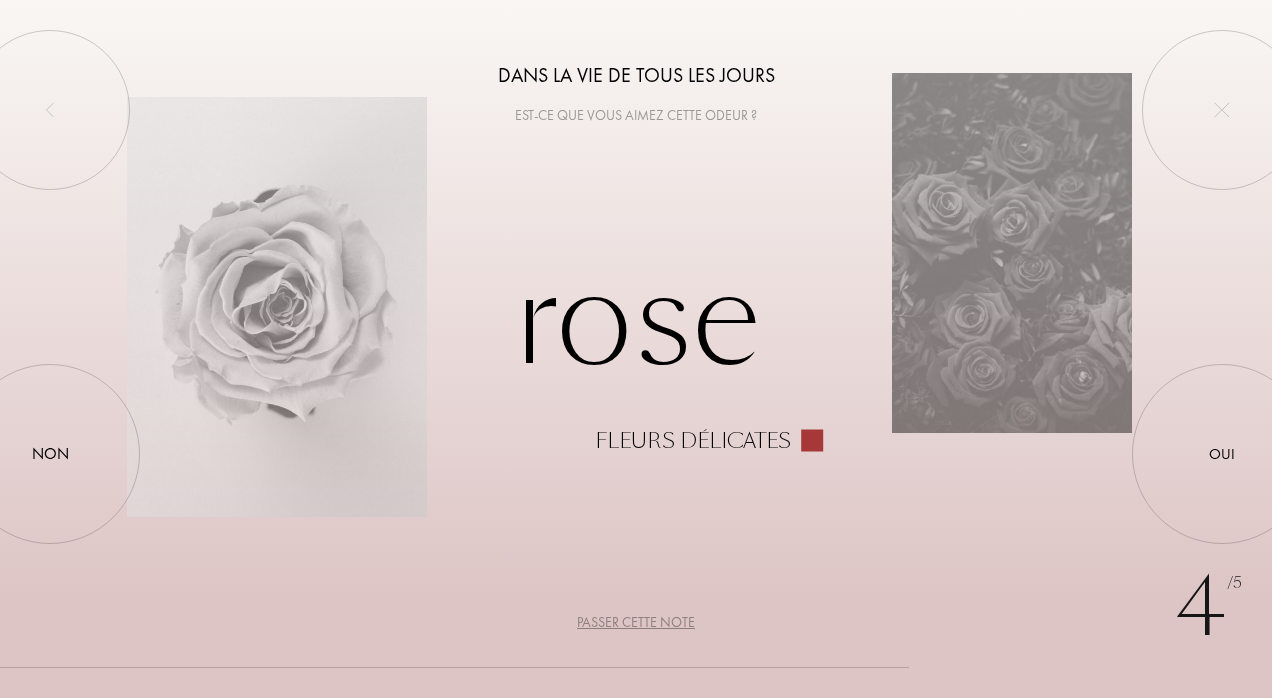 click on "Passer cette note" at bounding box center (636, 622) 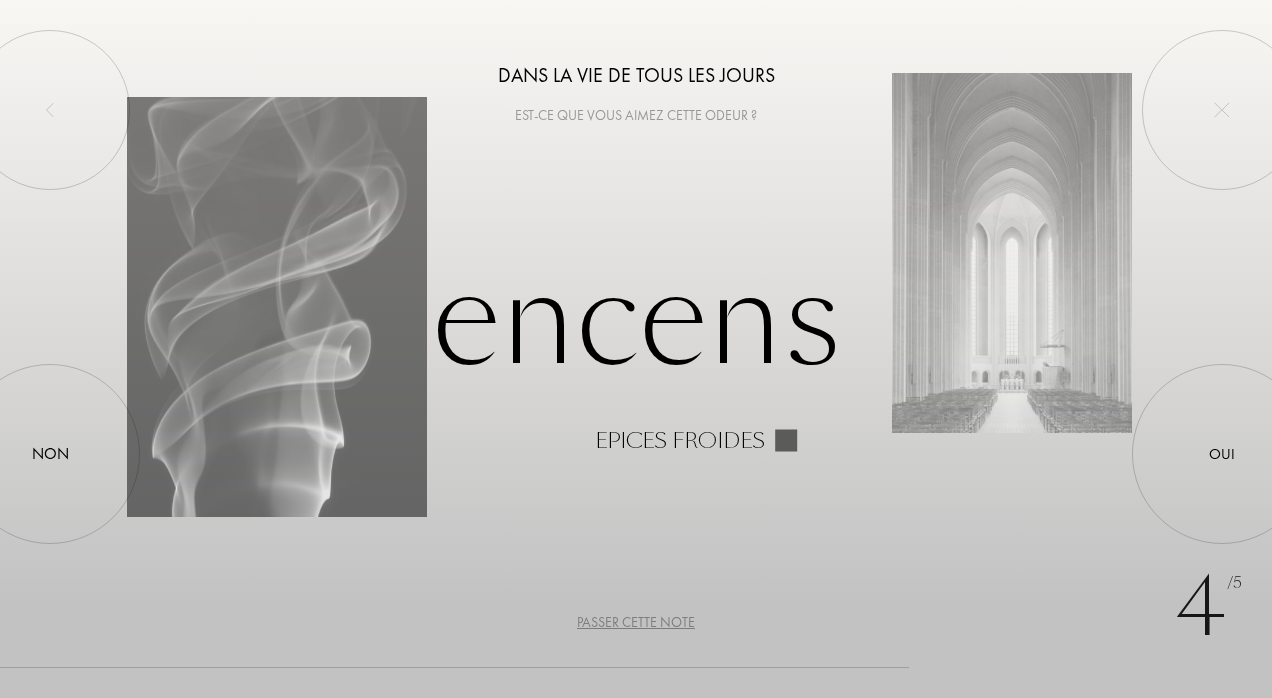 click on "Passer cette note" at bounding box center [636, 622] 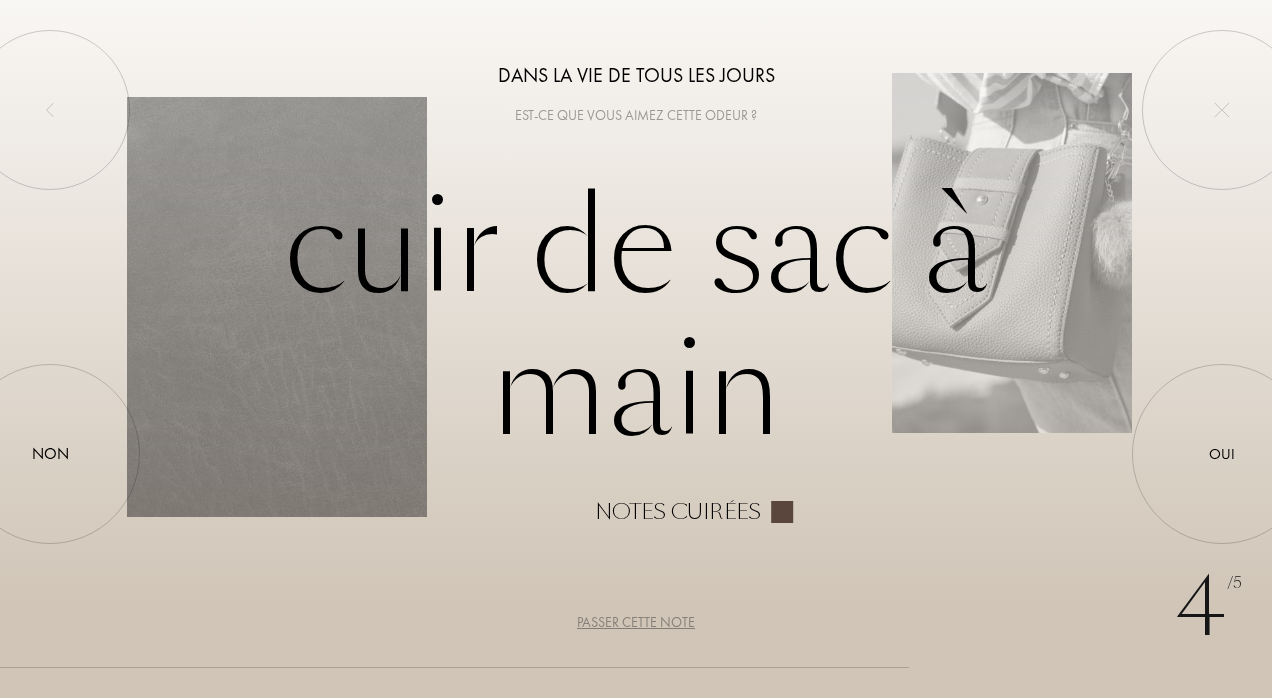 click on "Passer cette note" at bounding box center [636, 622] 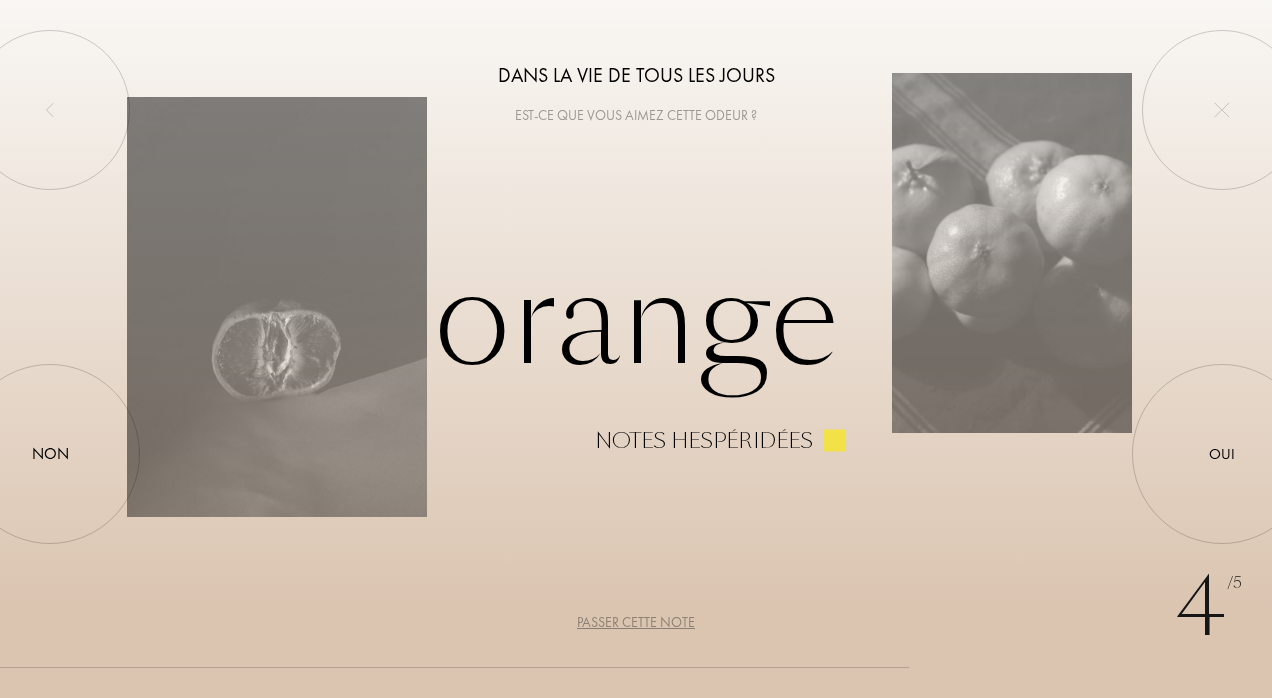 click on "Passer cette note" at bounding box center [636, 622] 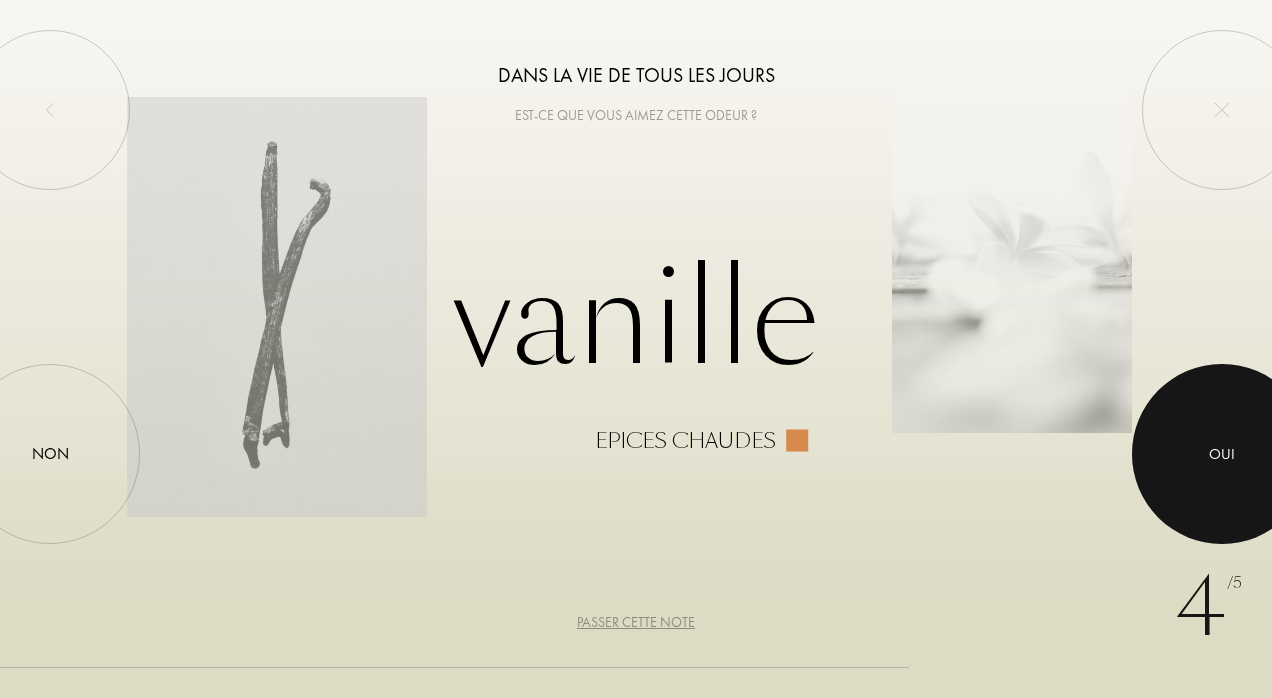 click on "Oui" at bounding box center (1222, 453) 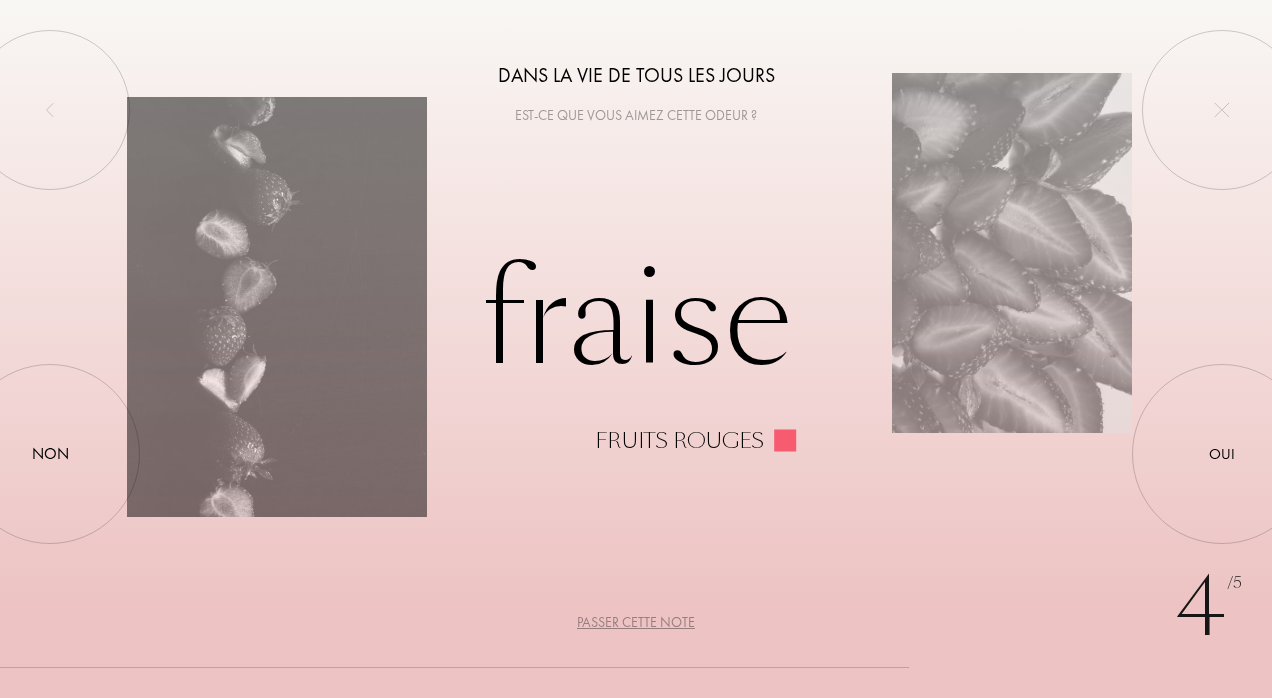click on "Passer cette note" at bounding box center [636, 622] 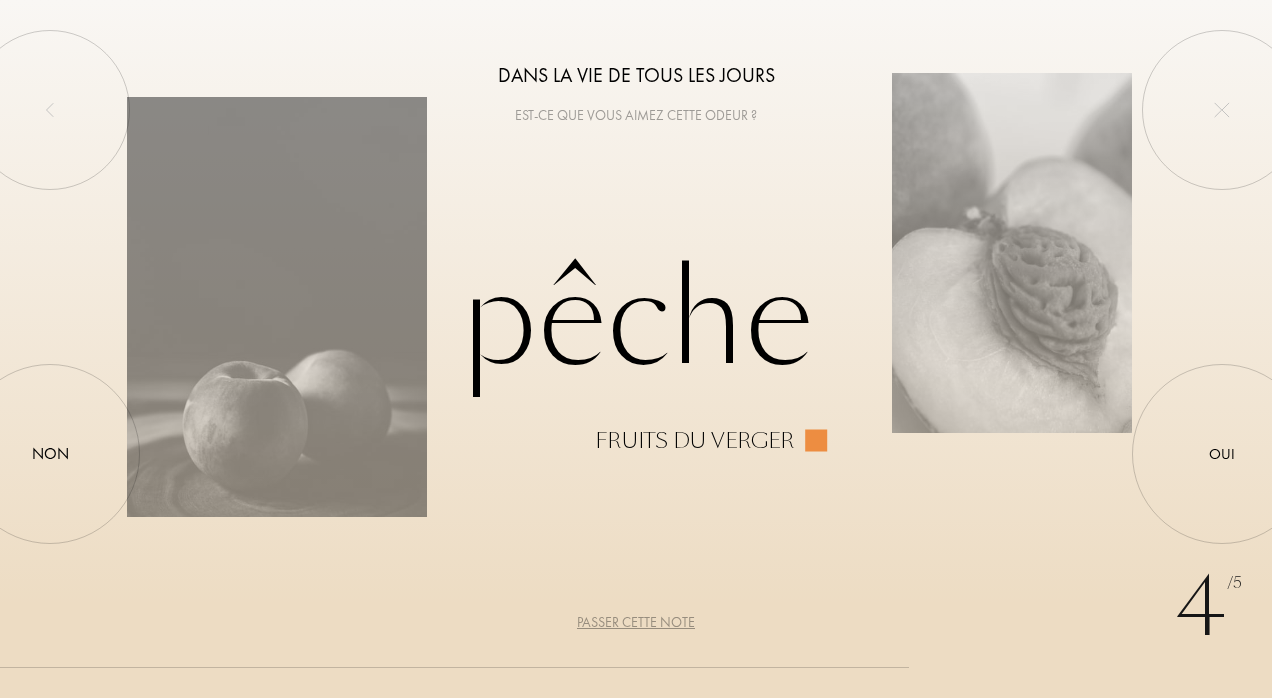 click on "Passer cette note" at bounding box center (636, 622) 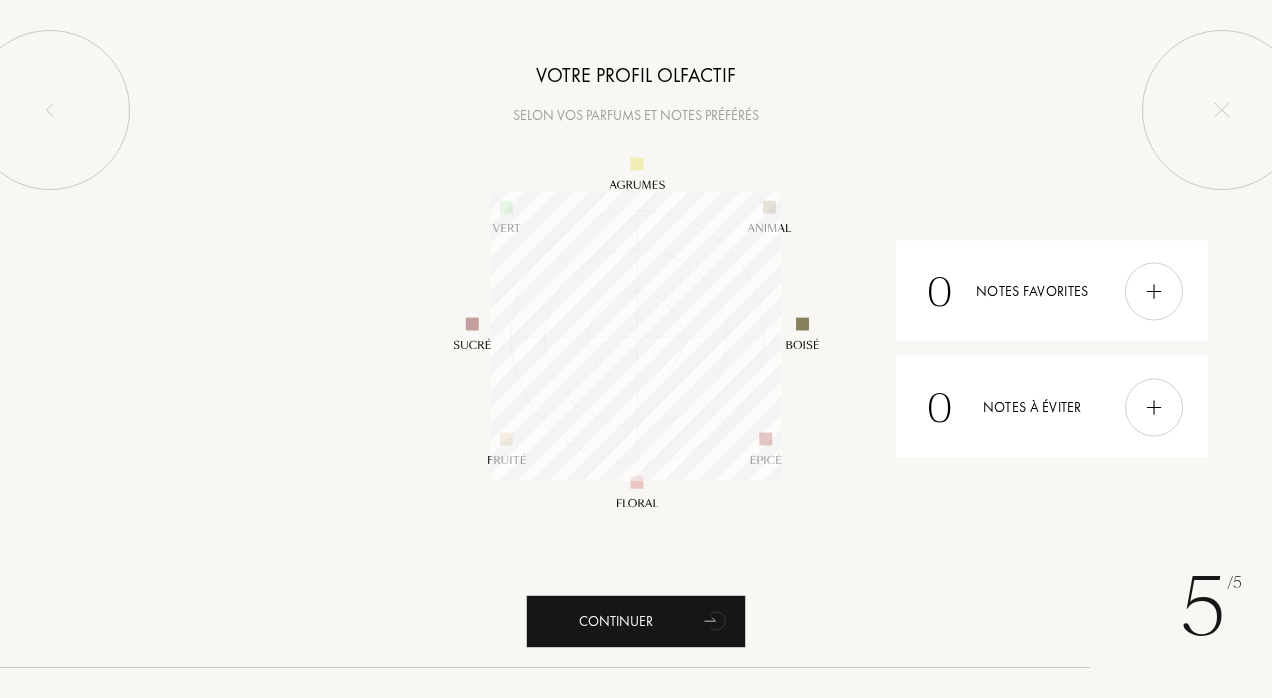 scroll, scrollTop: 999710, scrollLeft: 999710, axis: both 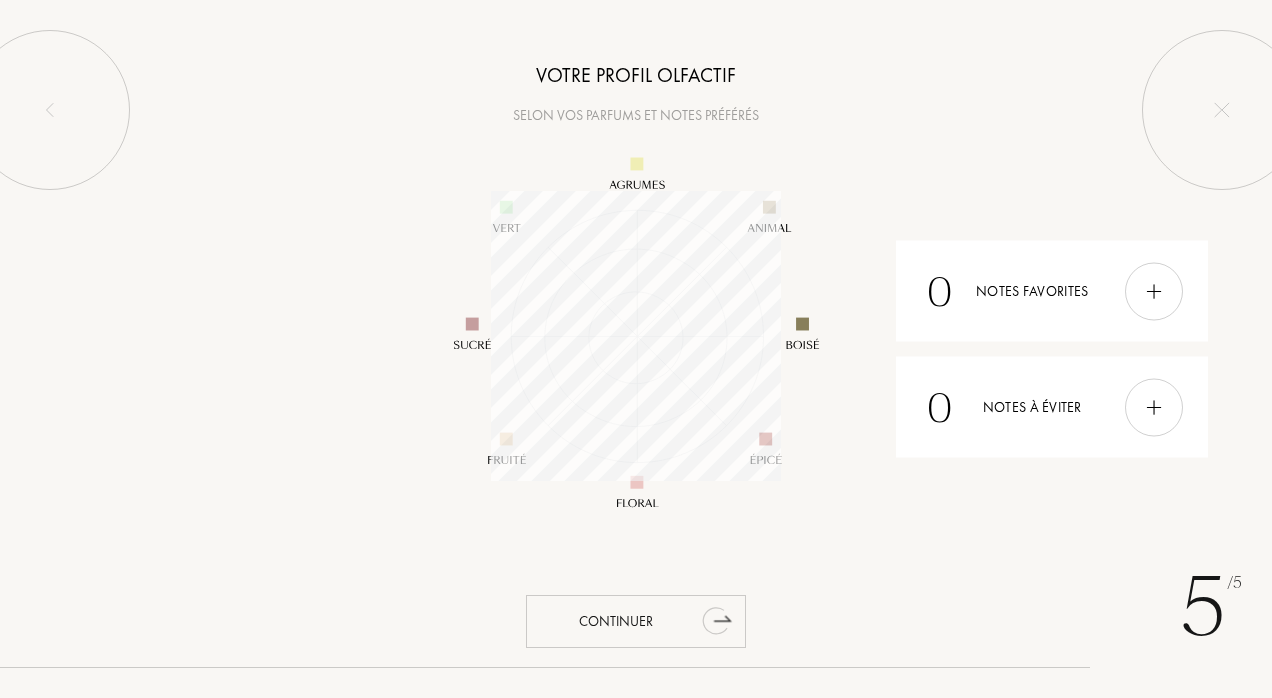 click on "Continuer" at bounding box center (636, 621) 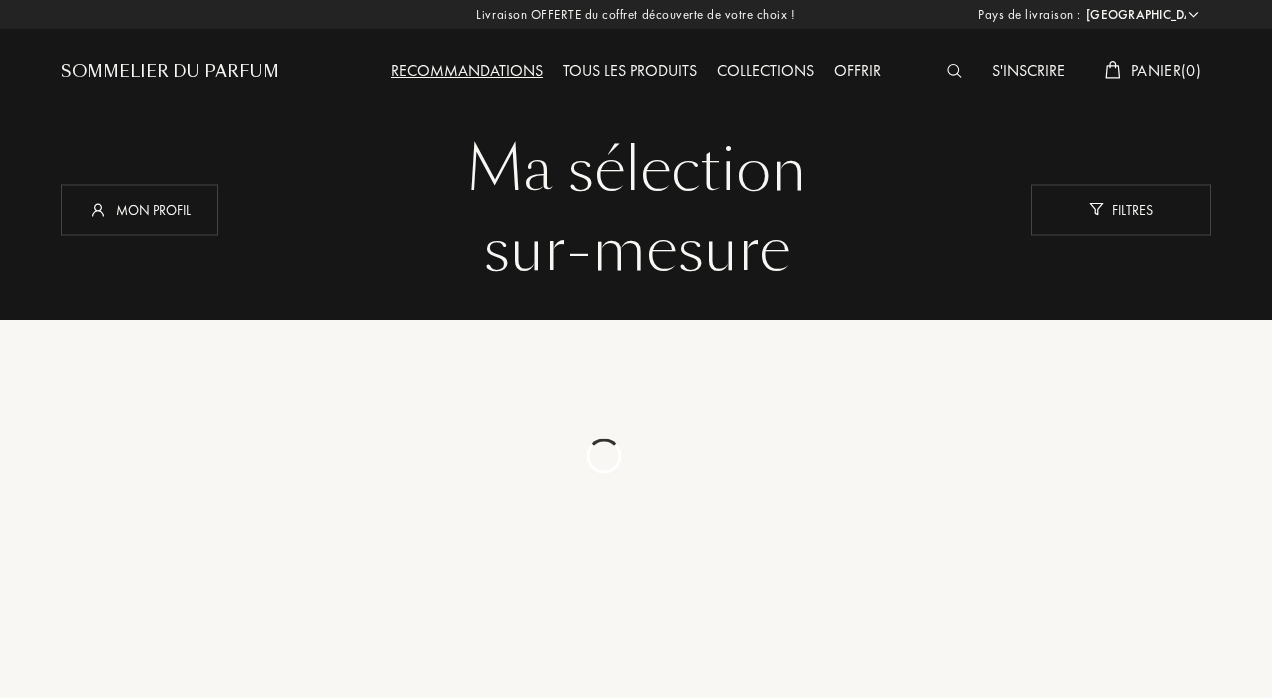 select on "FR" 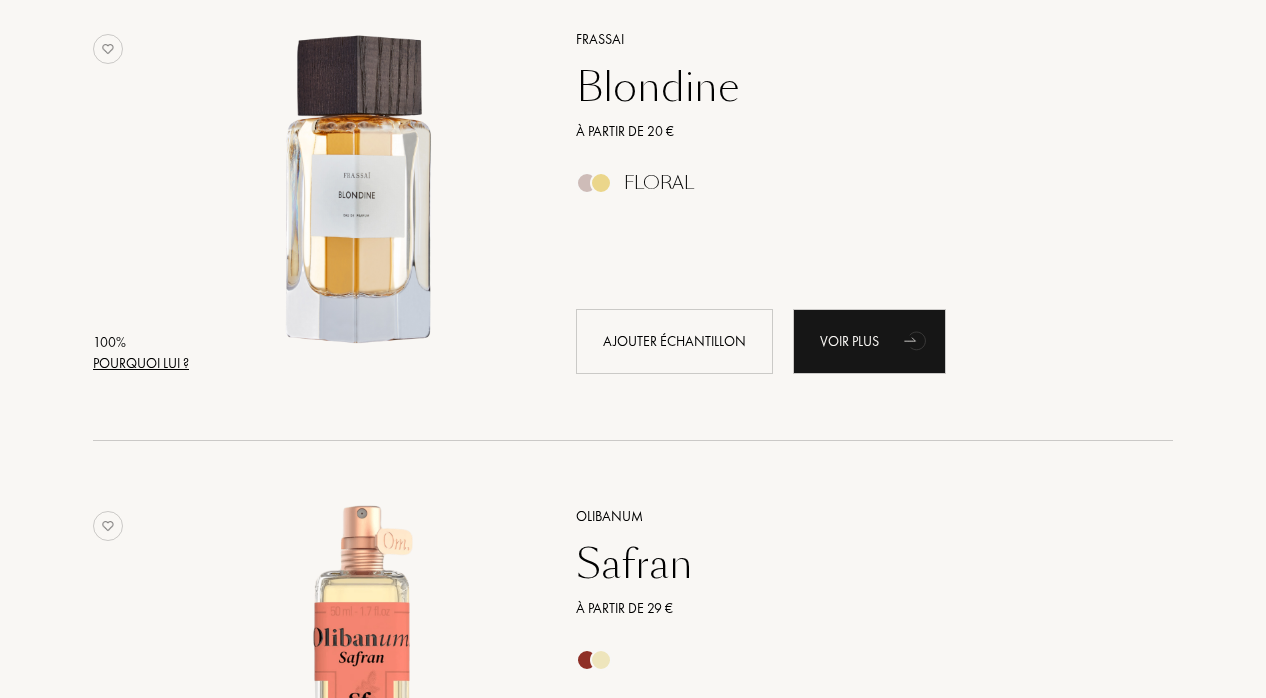 scroll, scrollTop: 0, scrollLeft: 0, axis: both 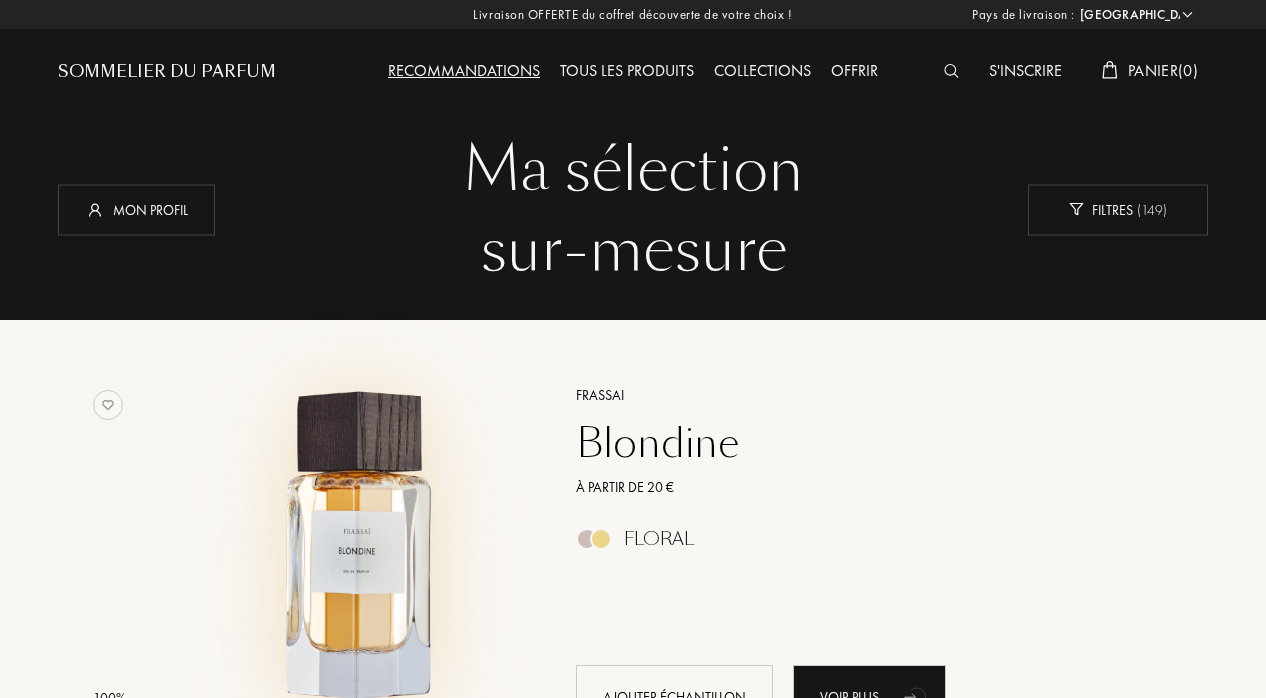 click at bounding box center [362, 548] 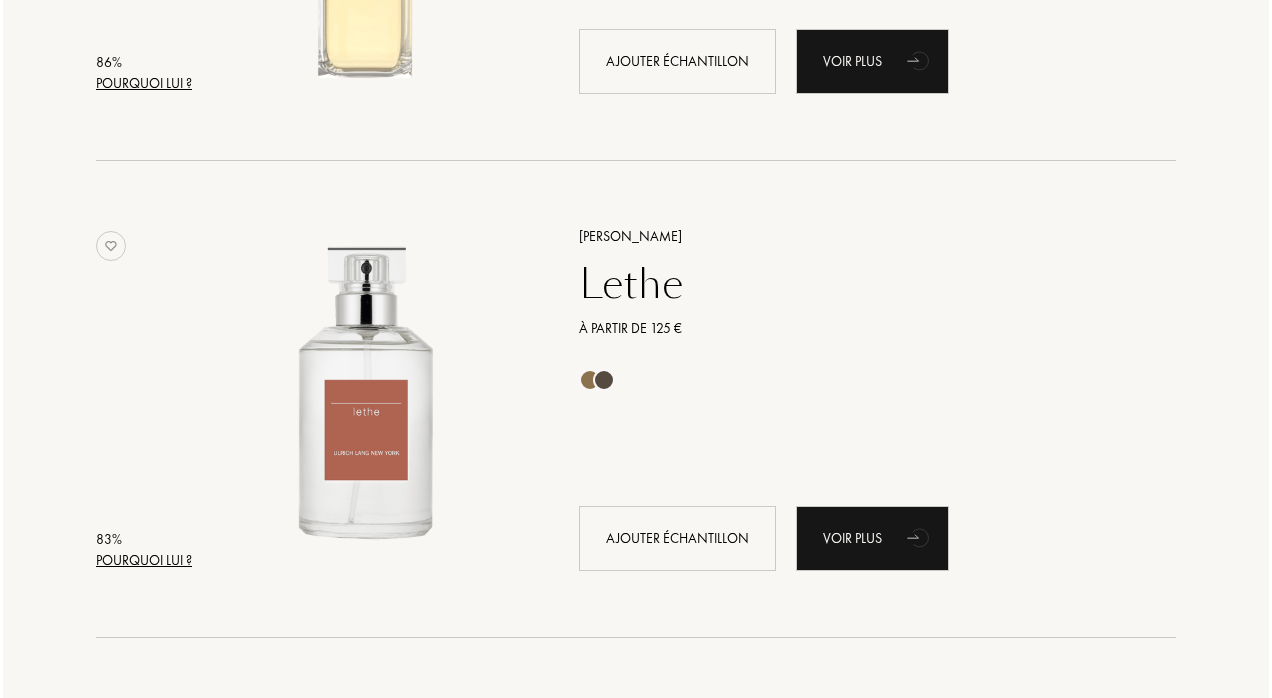 scroll, scrollTop: 1121, scrollLeft: 0, axis: vertical 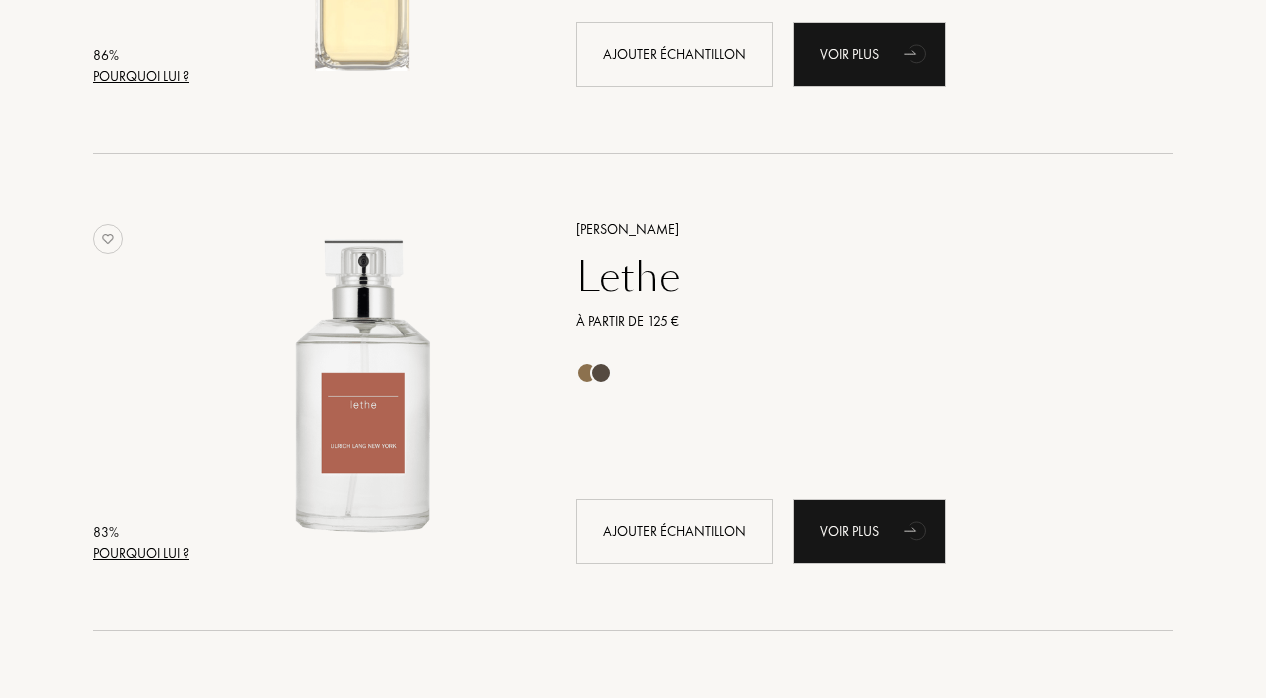click on "Pourquoi lui ?" at bounding box center [141, 553] 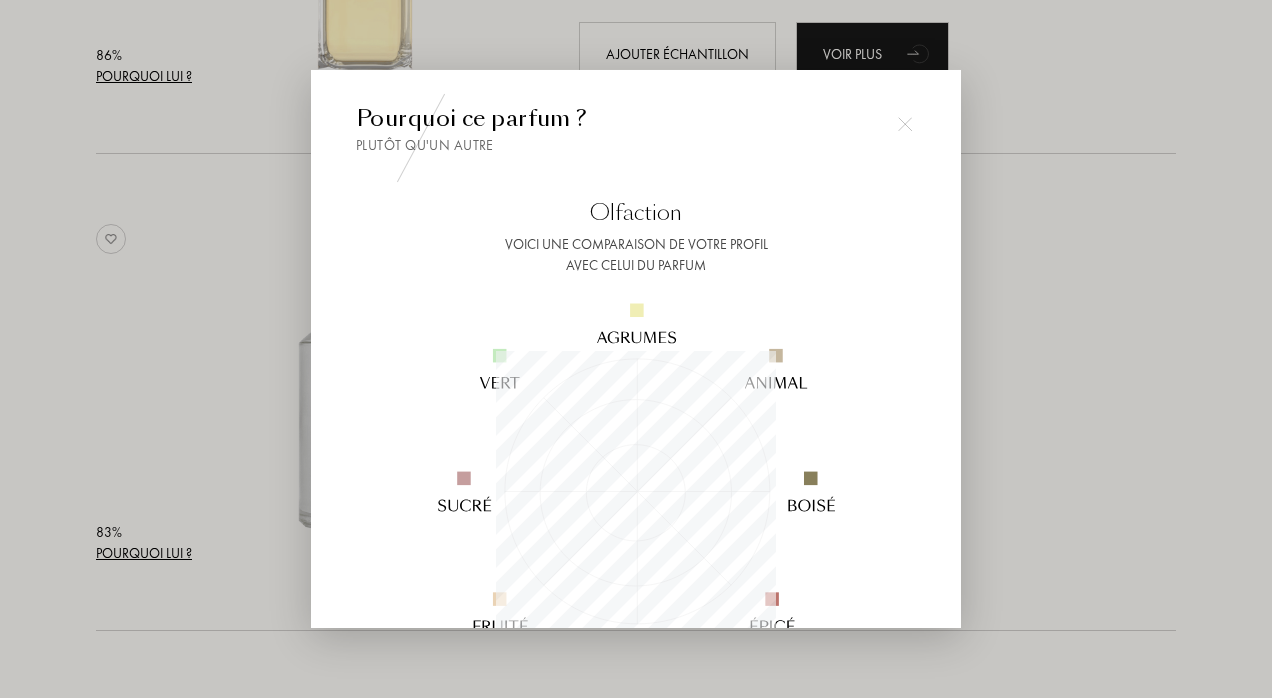 scroll, scrollTop: 999720, scrollLeft: 999720, axis: both 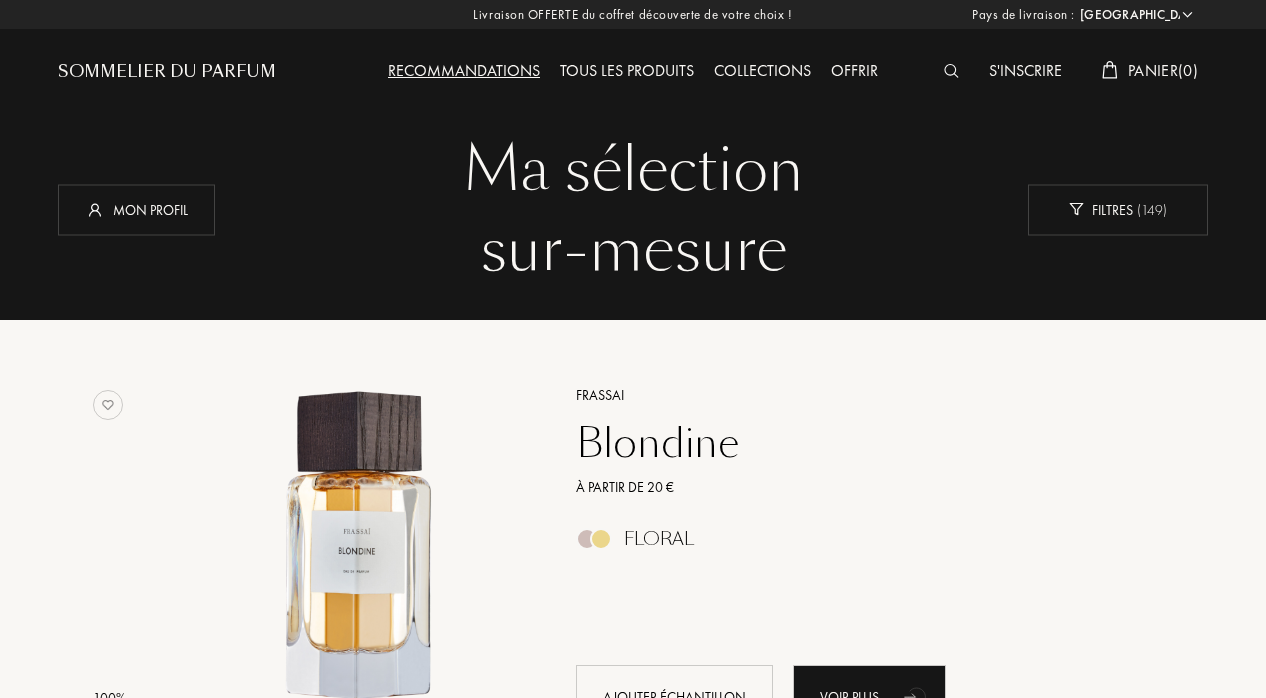 click on "Tous les produits" at bounding box center [627, 72] 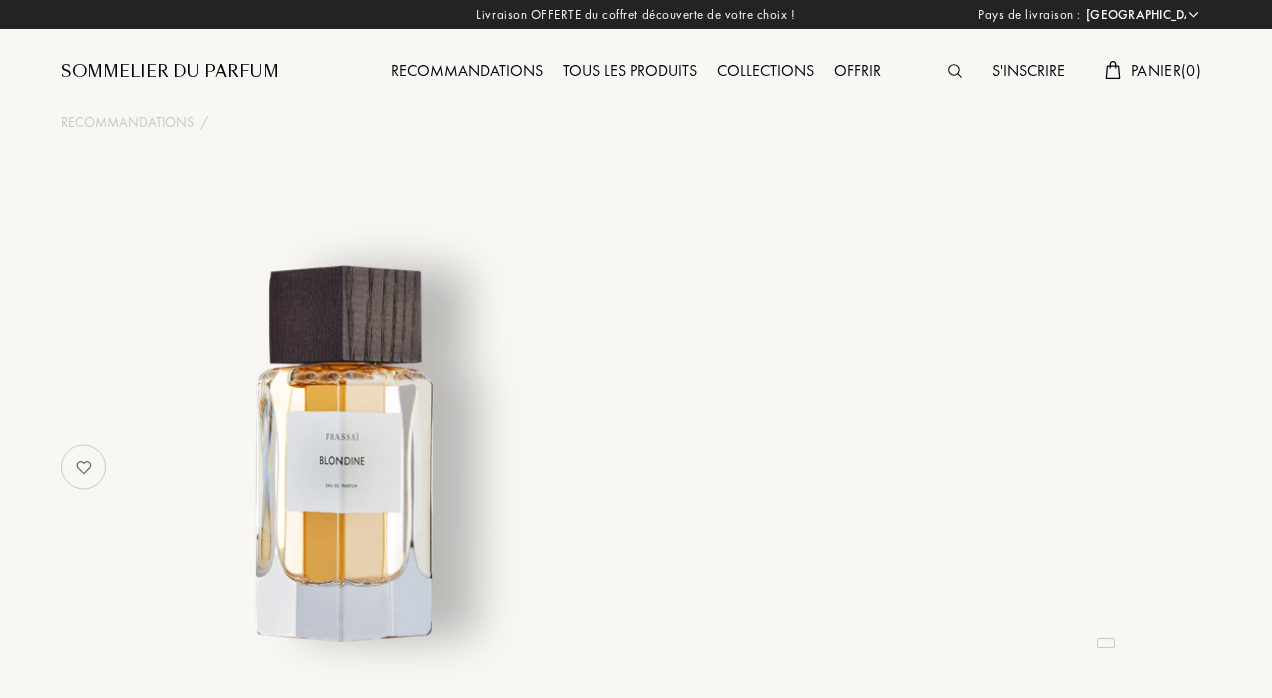 select on "FR" 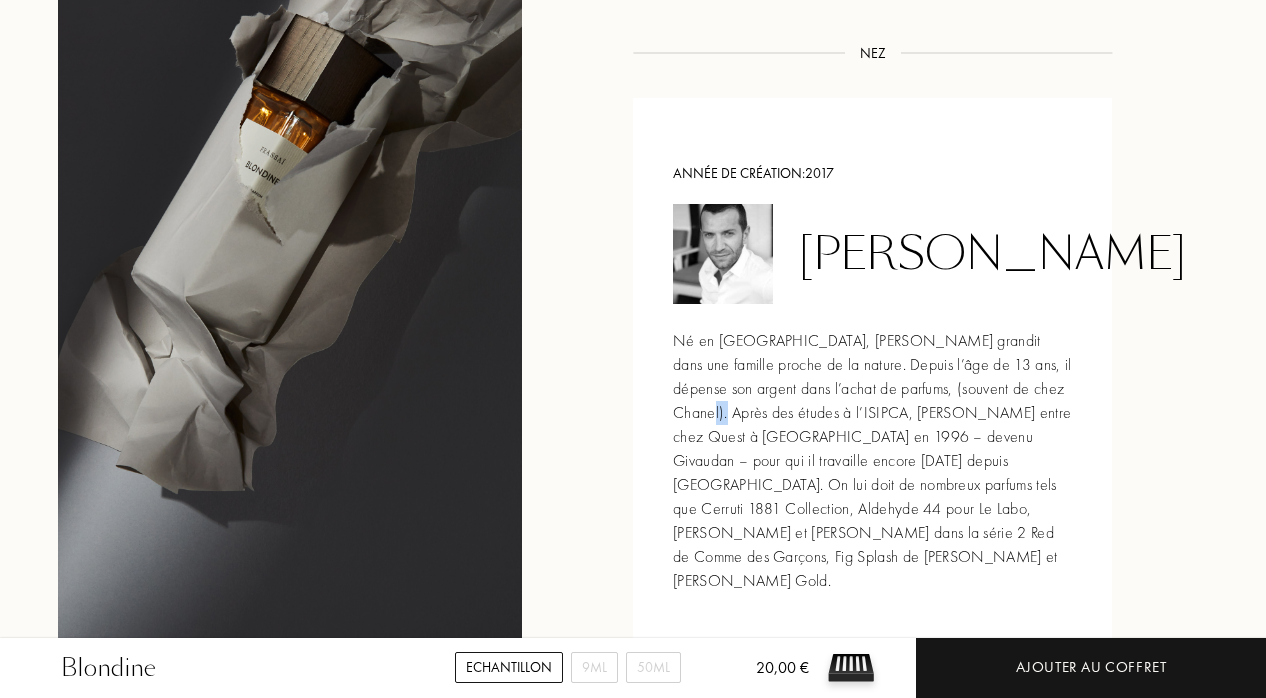 scroll, scrollTop: 2074, scrollLeft: 0, axis: vertical 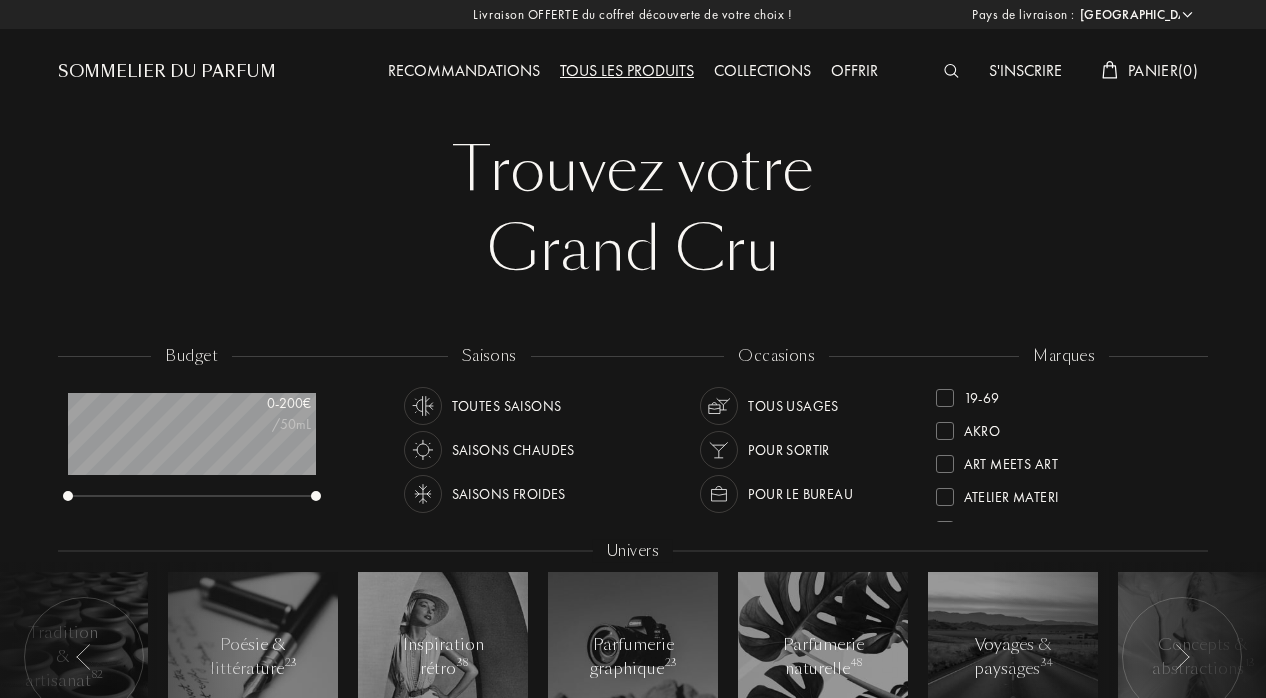select on "FR" 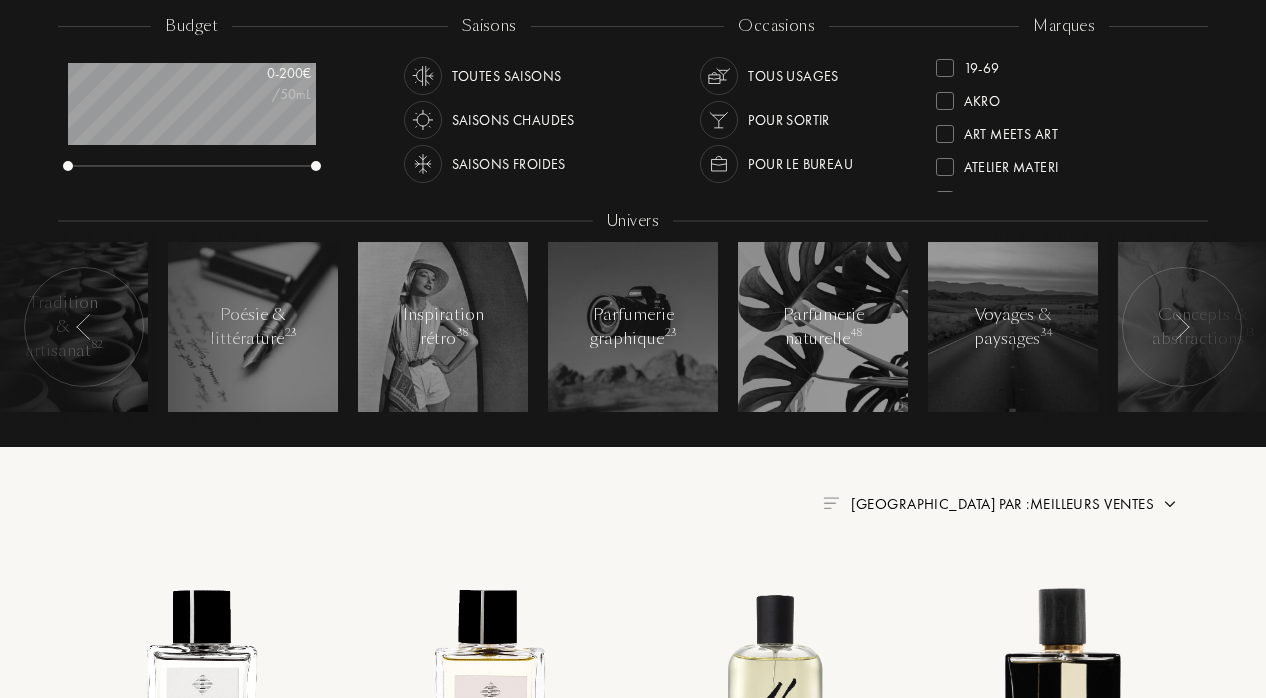 scroll, scrollTop: 0, scrollLeft: 0, axis: both 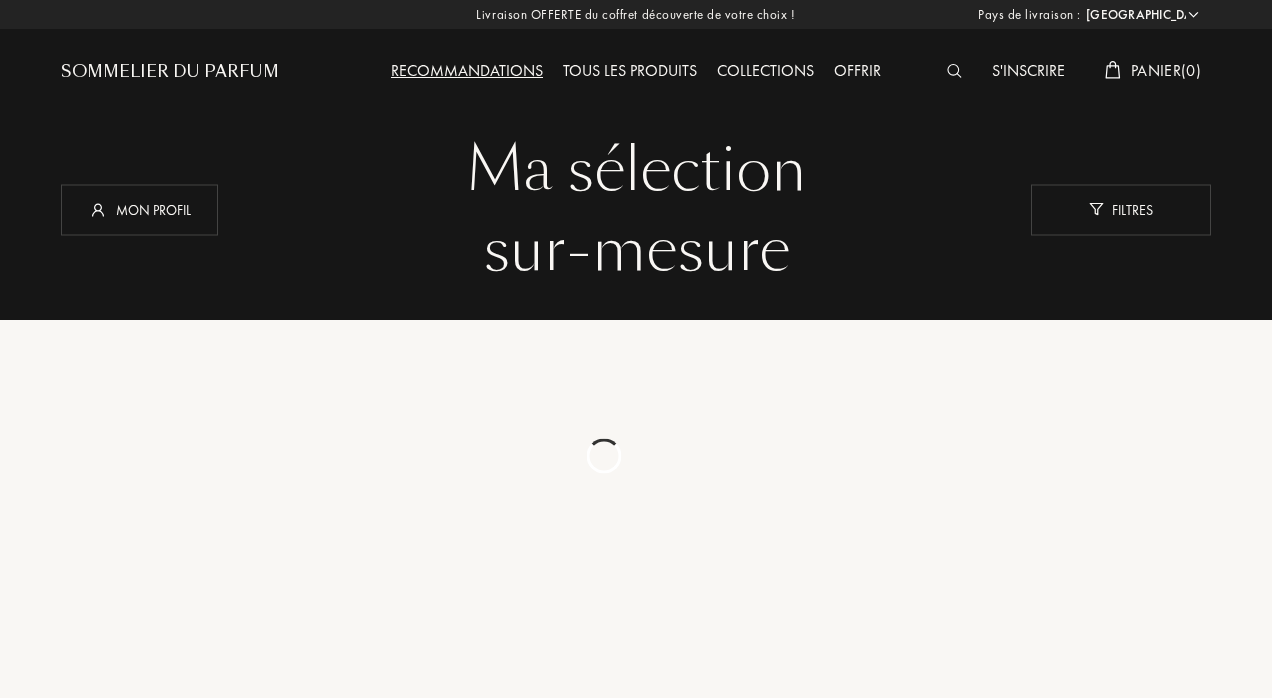 select on "FR" 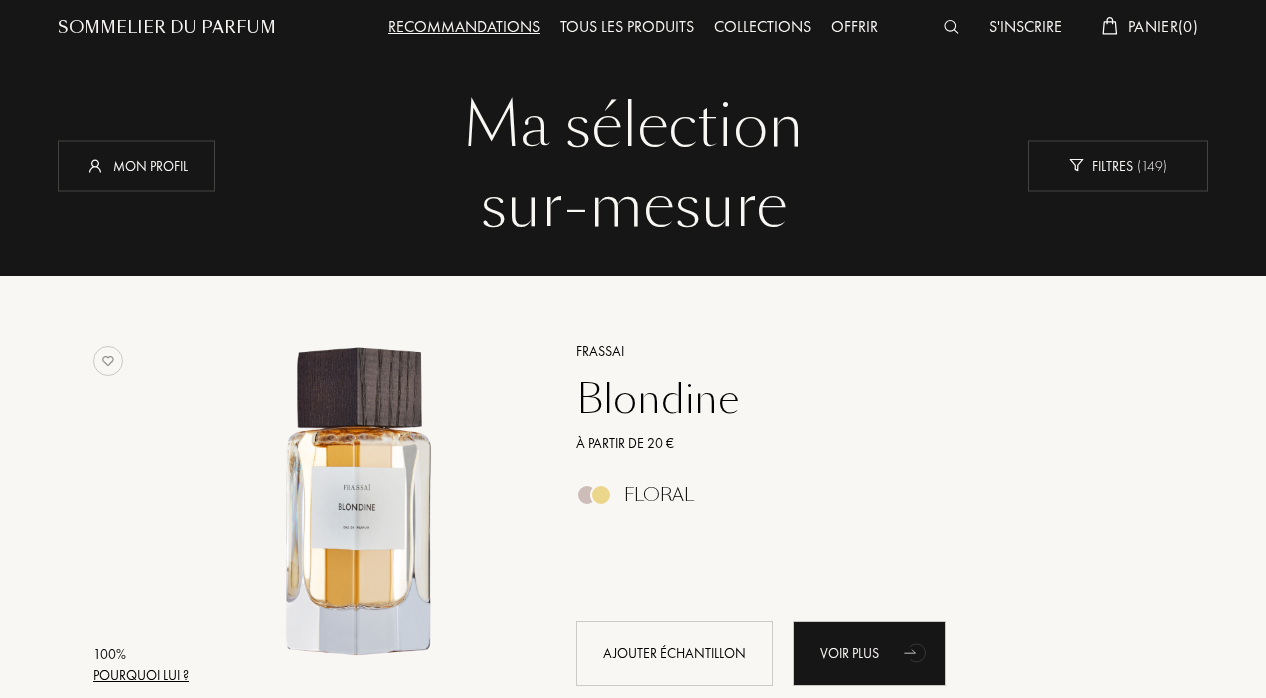 scroll, scrollTop: 0, scrollLeft: 0, axis: both 